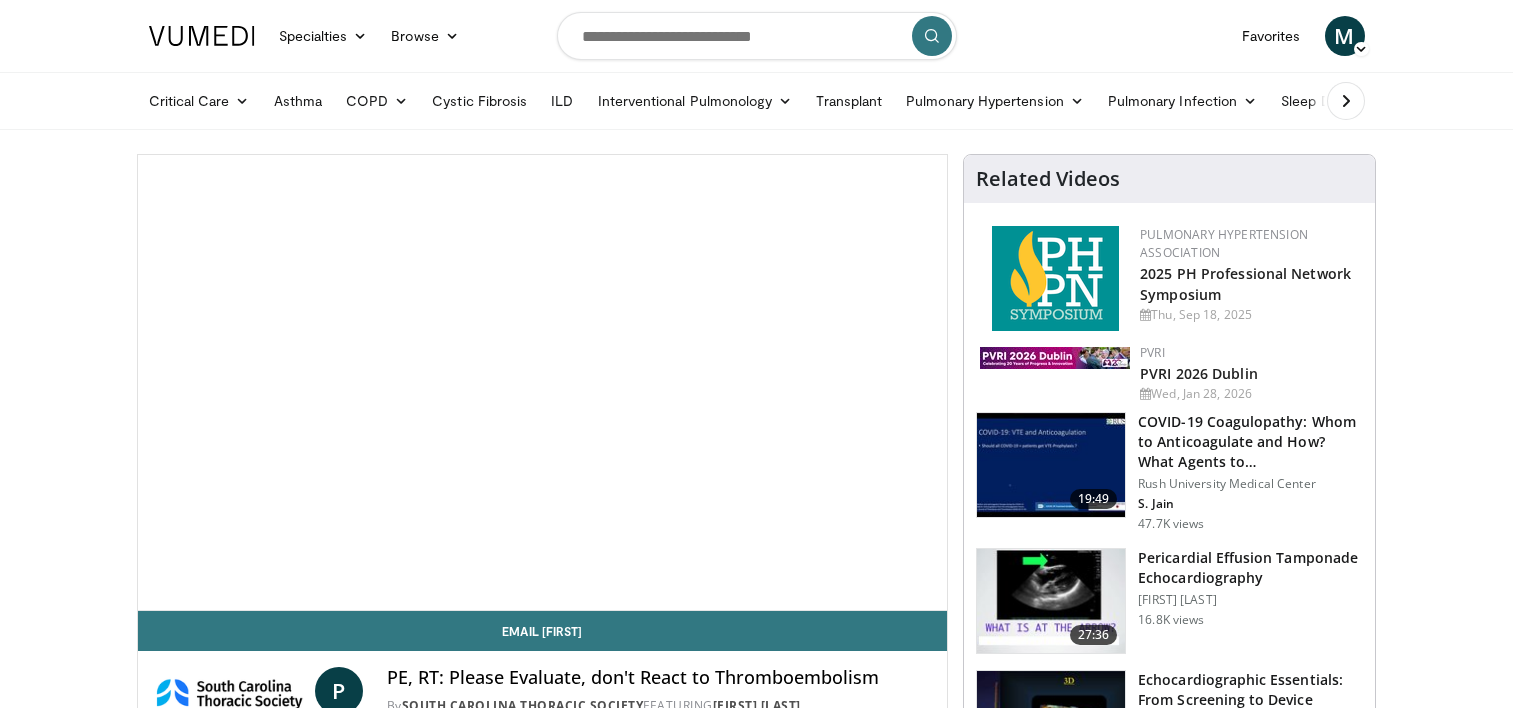 scroll, scrollTop: 0, scrollLeft: 0, axis: both 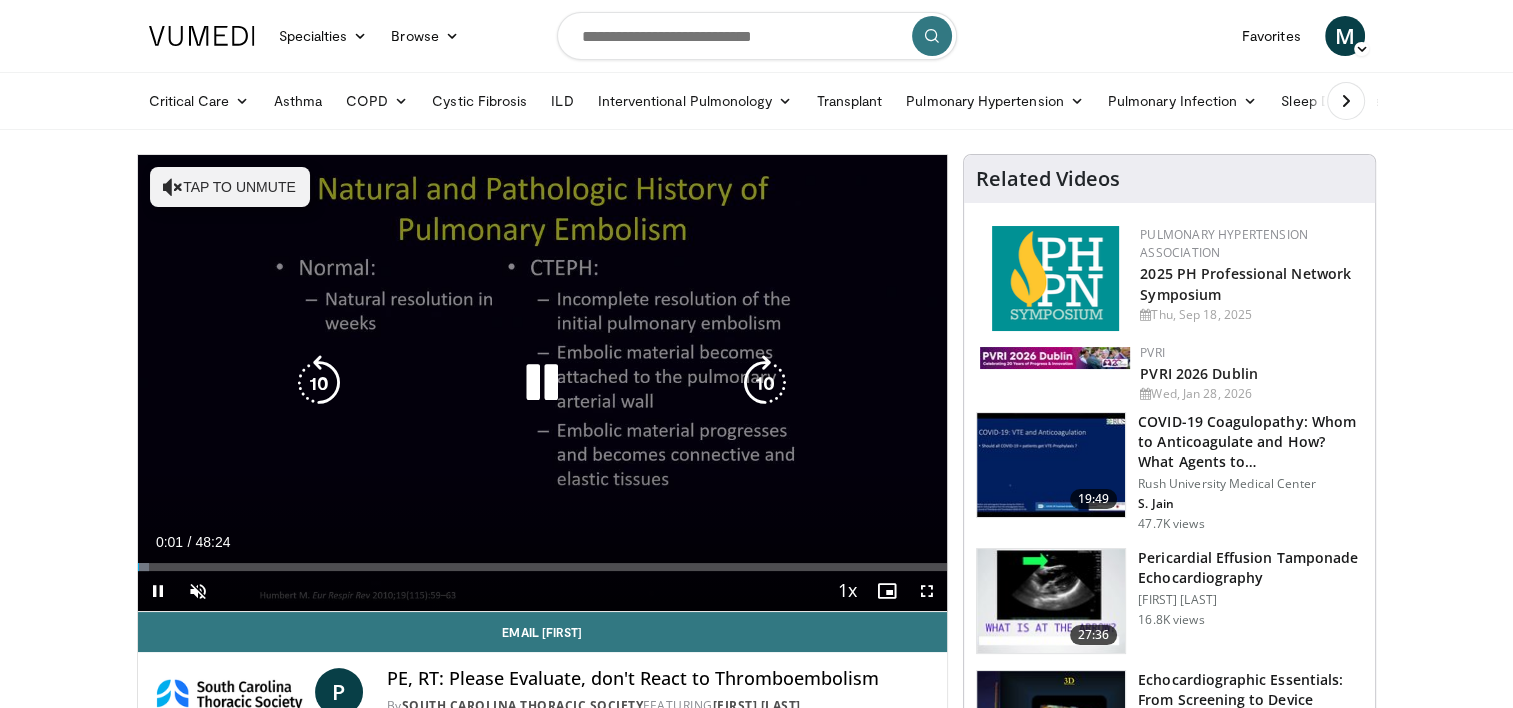 click at bounding box center (542, 383) 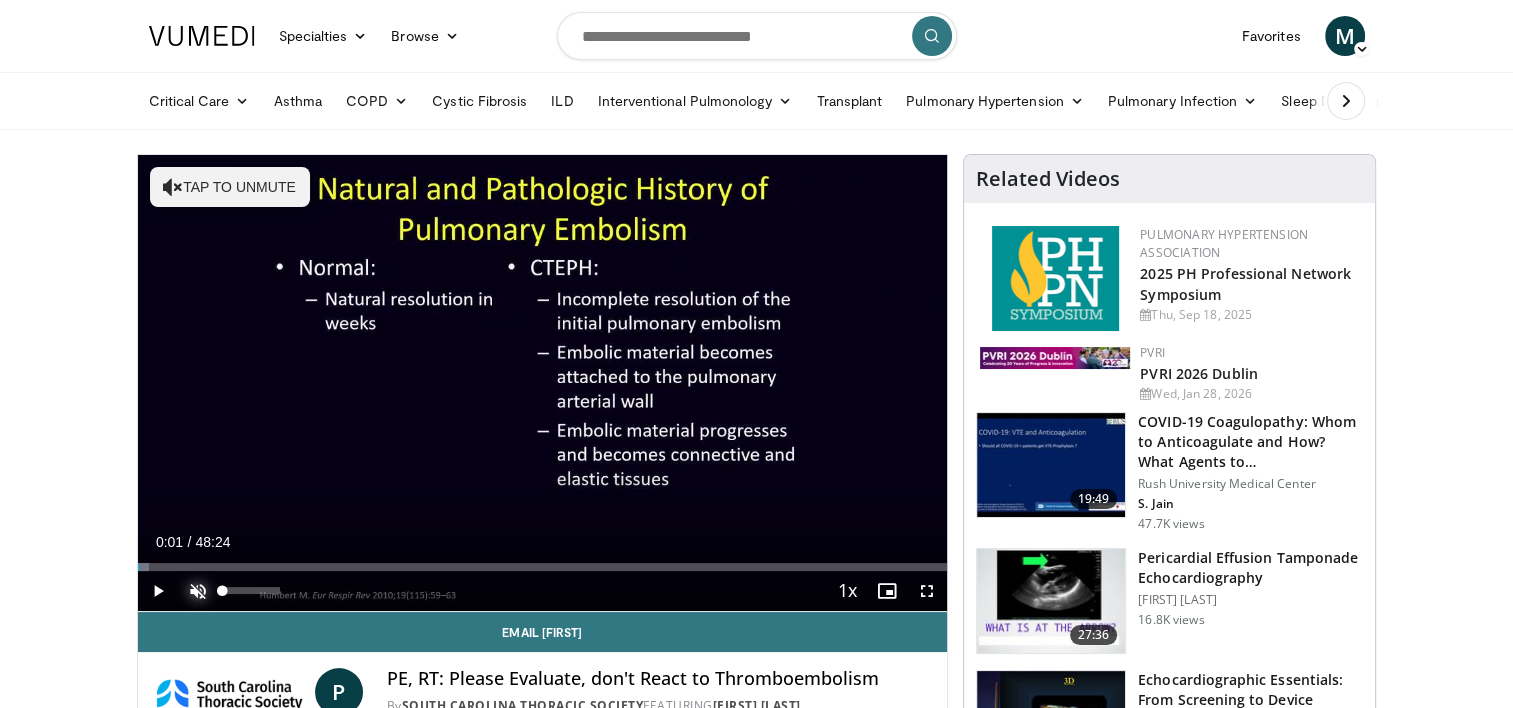 click at bounding box center (198, 591) 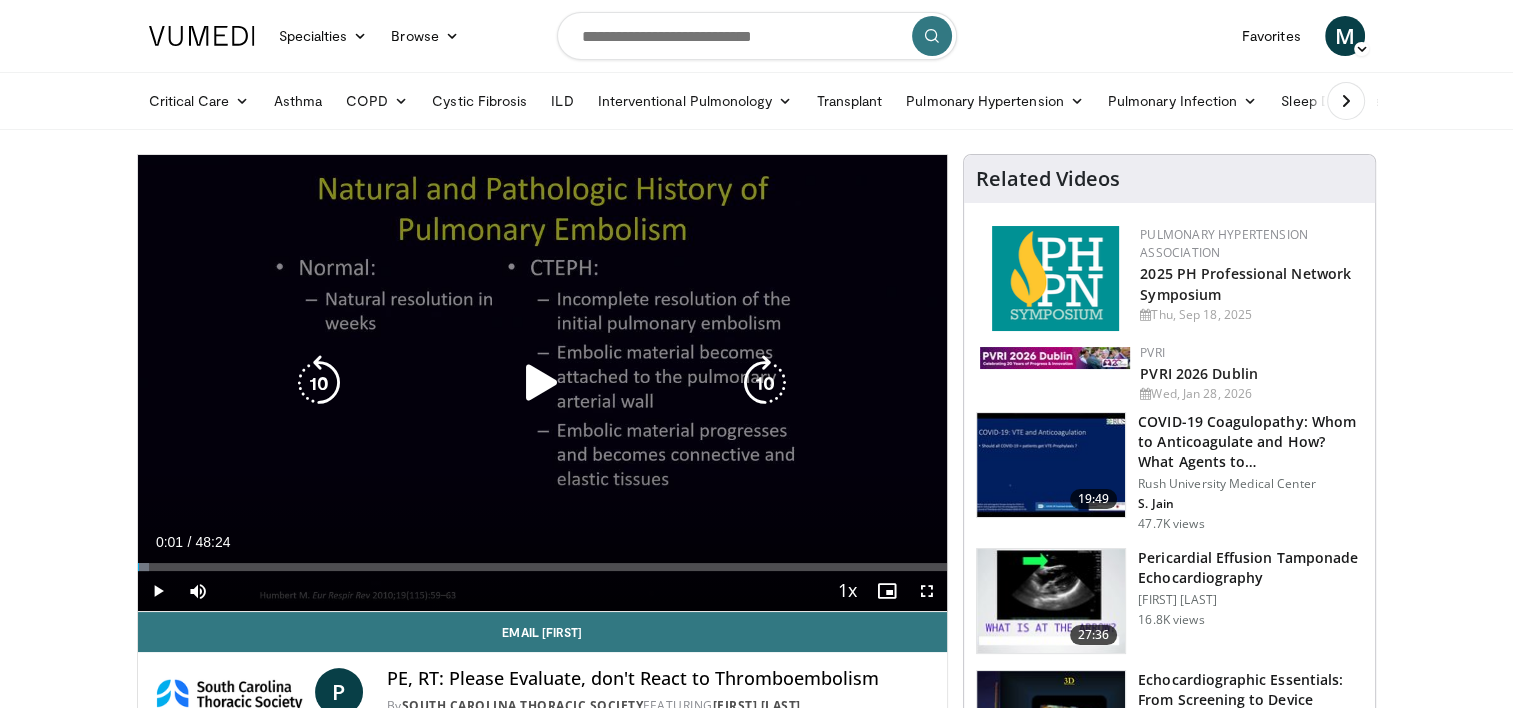 click at bounding box center (542, 383) 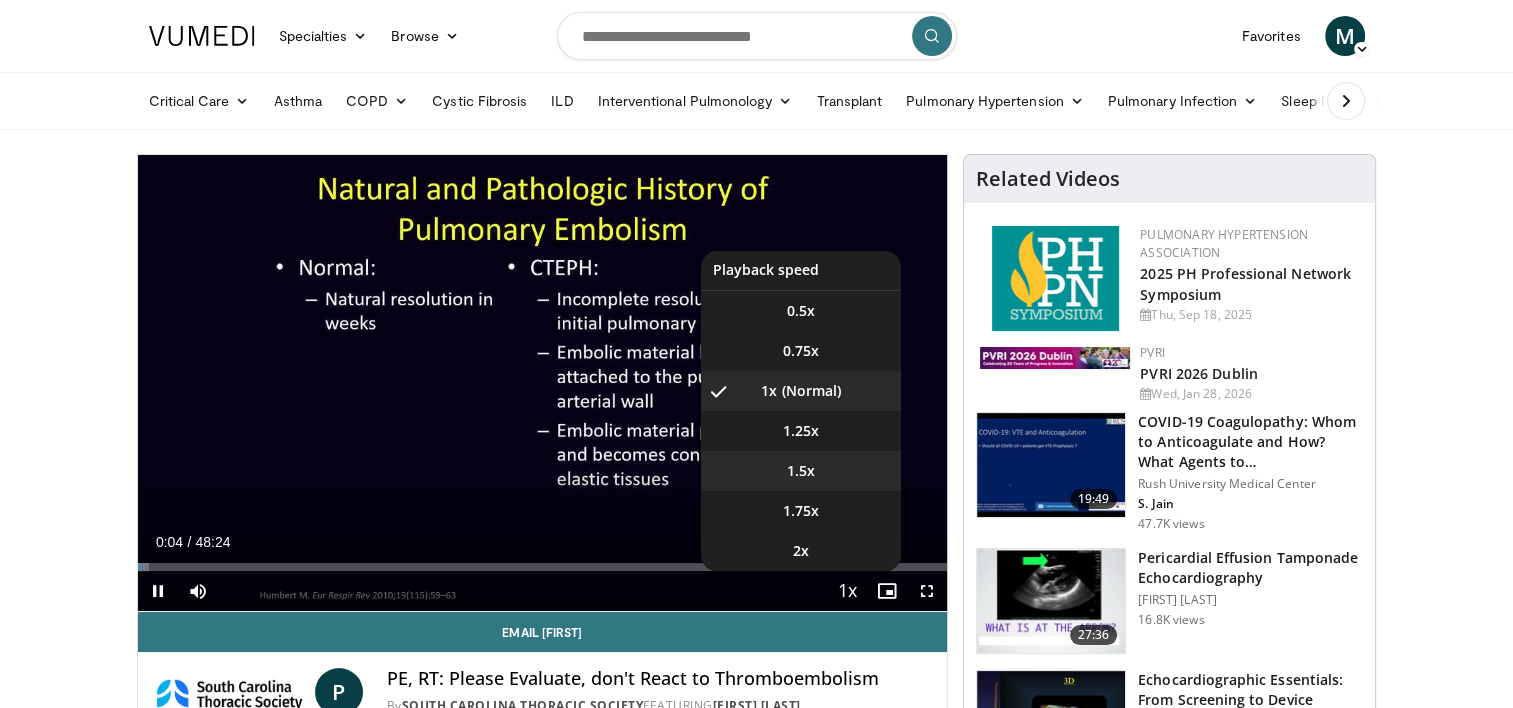 click on "1.5x" at bounding box center [801, 471] 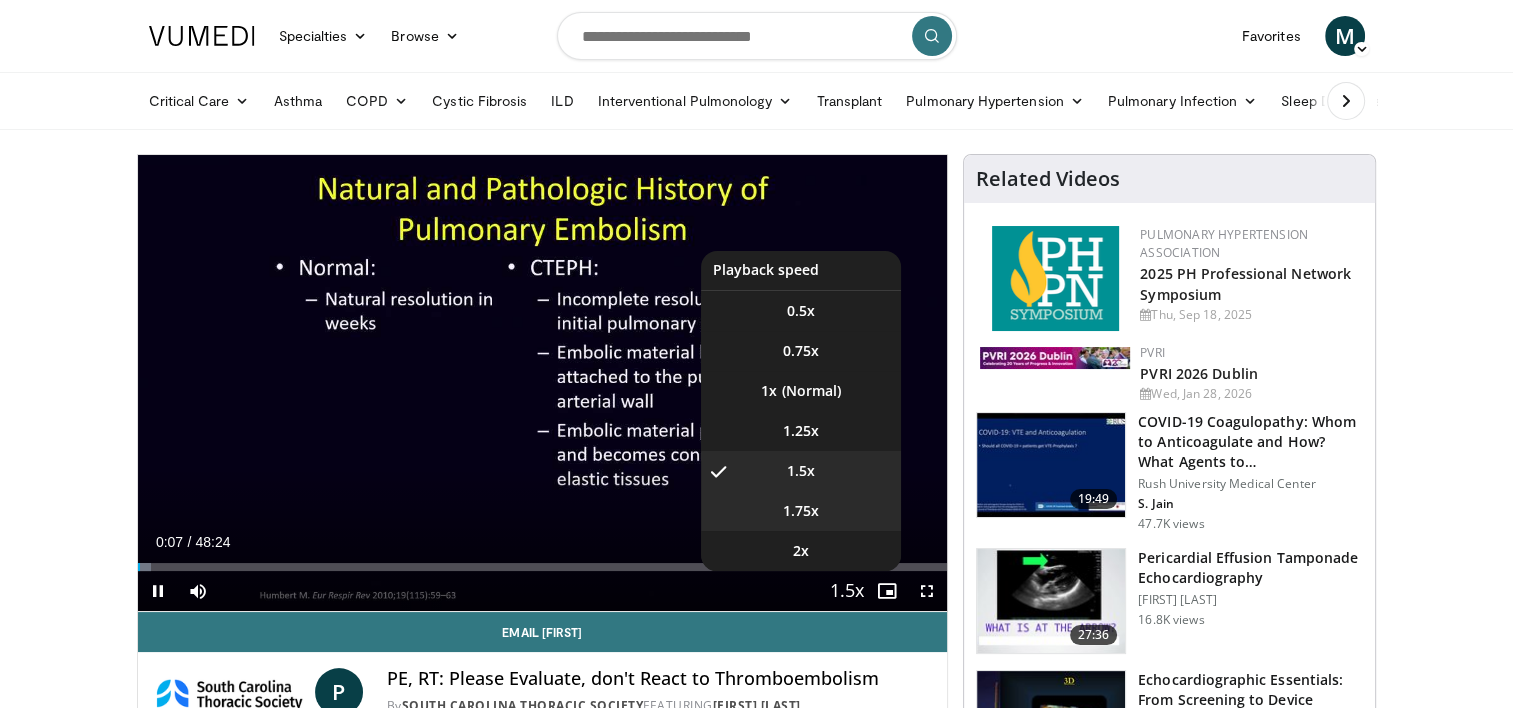 click on "1.75x" at bounding box center (801, 511) 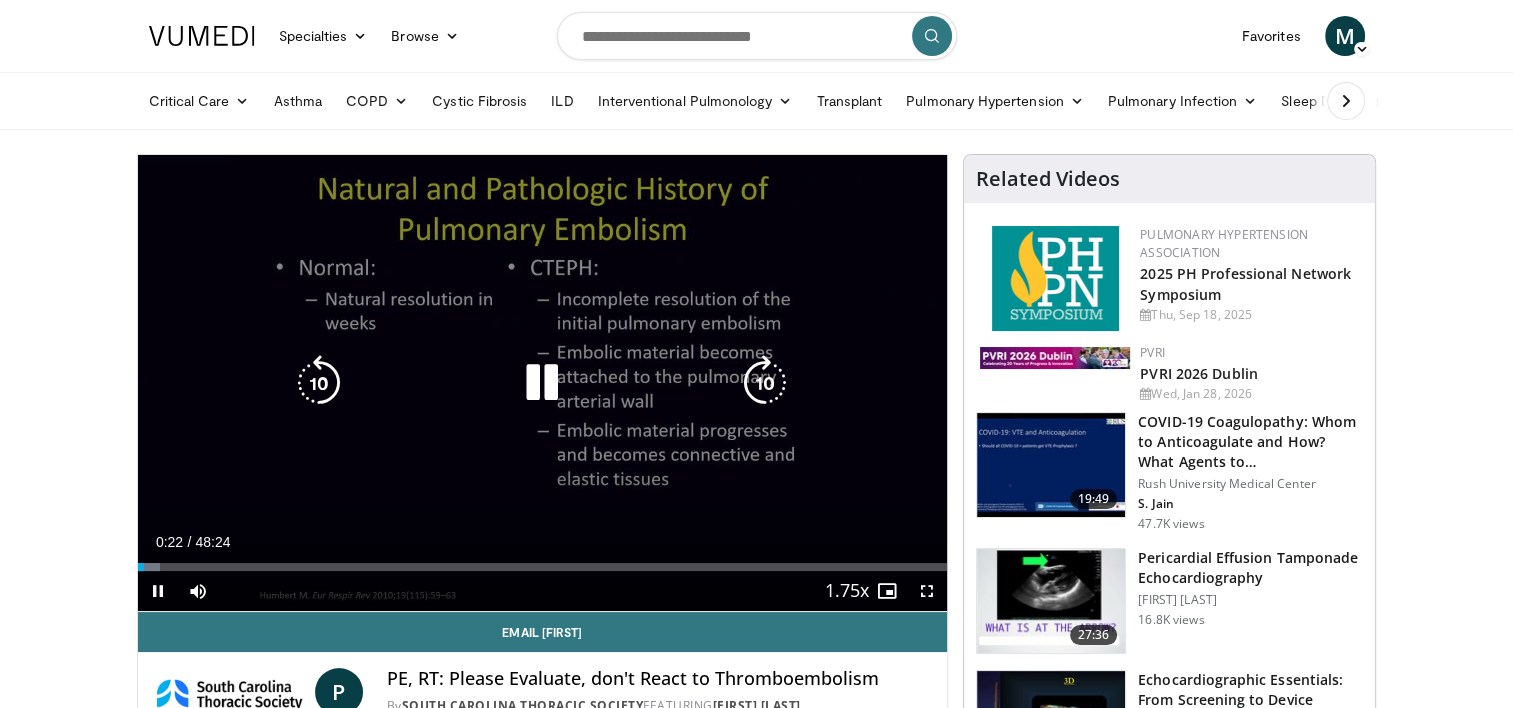 click at bounding box center (542, 383) 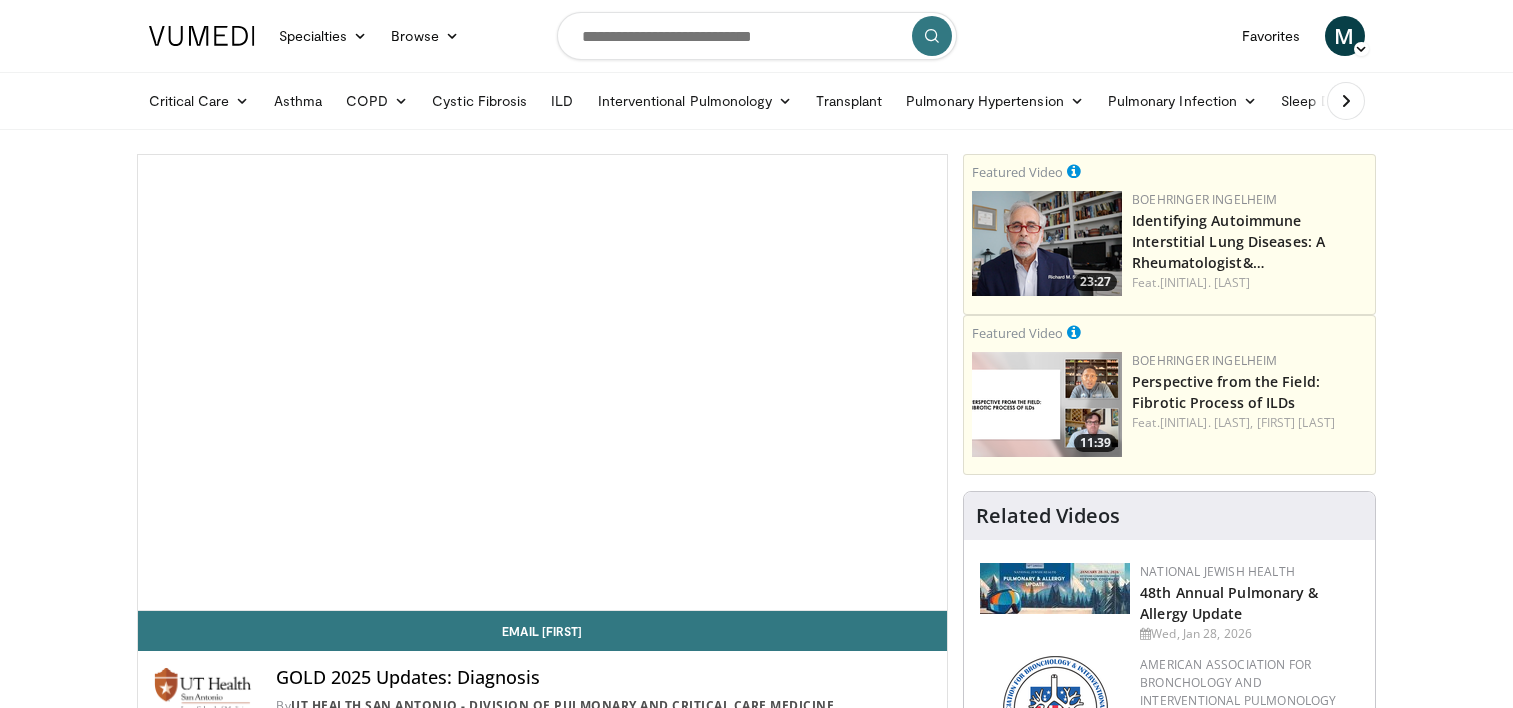 scroll, scrollTop: 0, scrollLeft: 0, axis: both 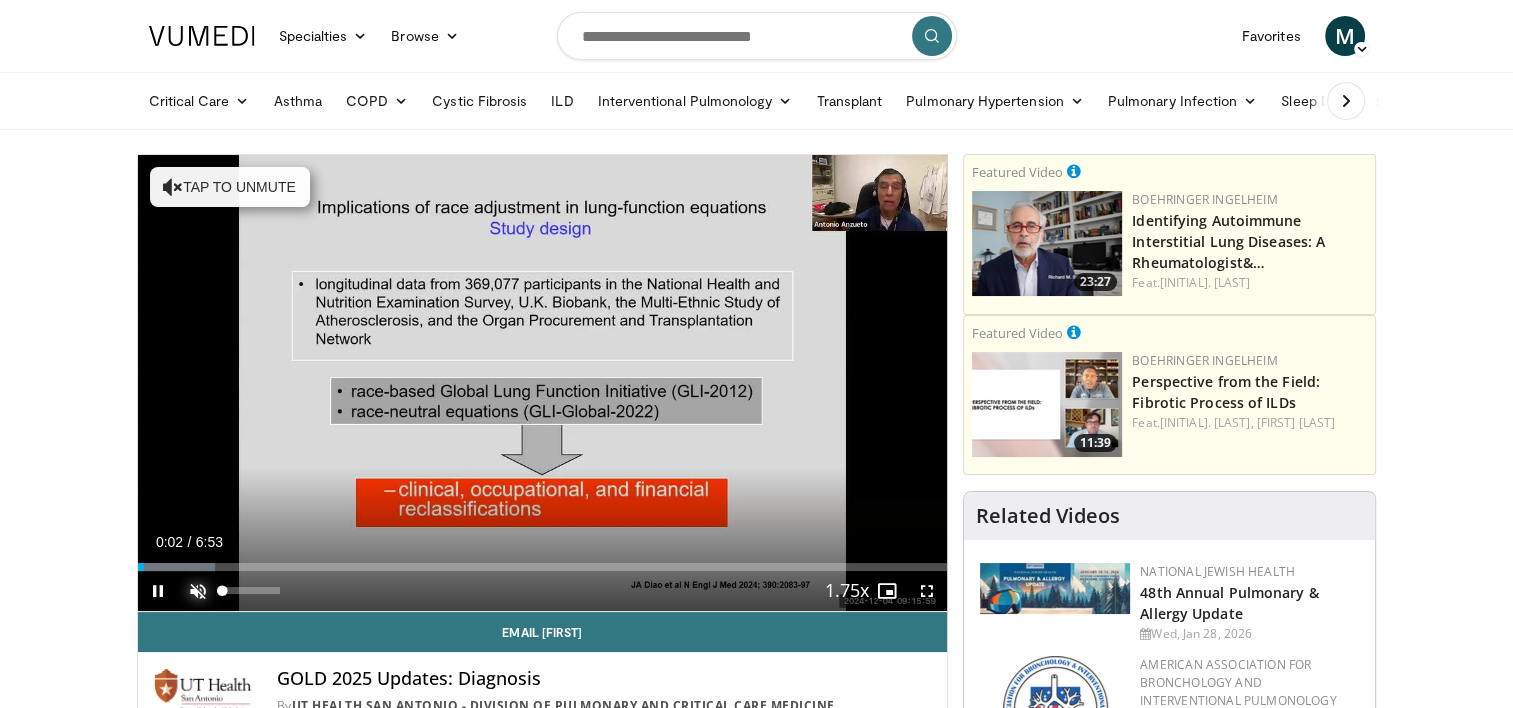 click at bounding box center (198, 591) 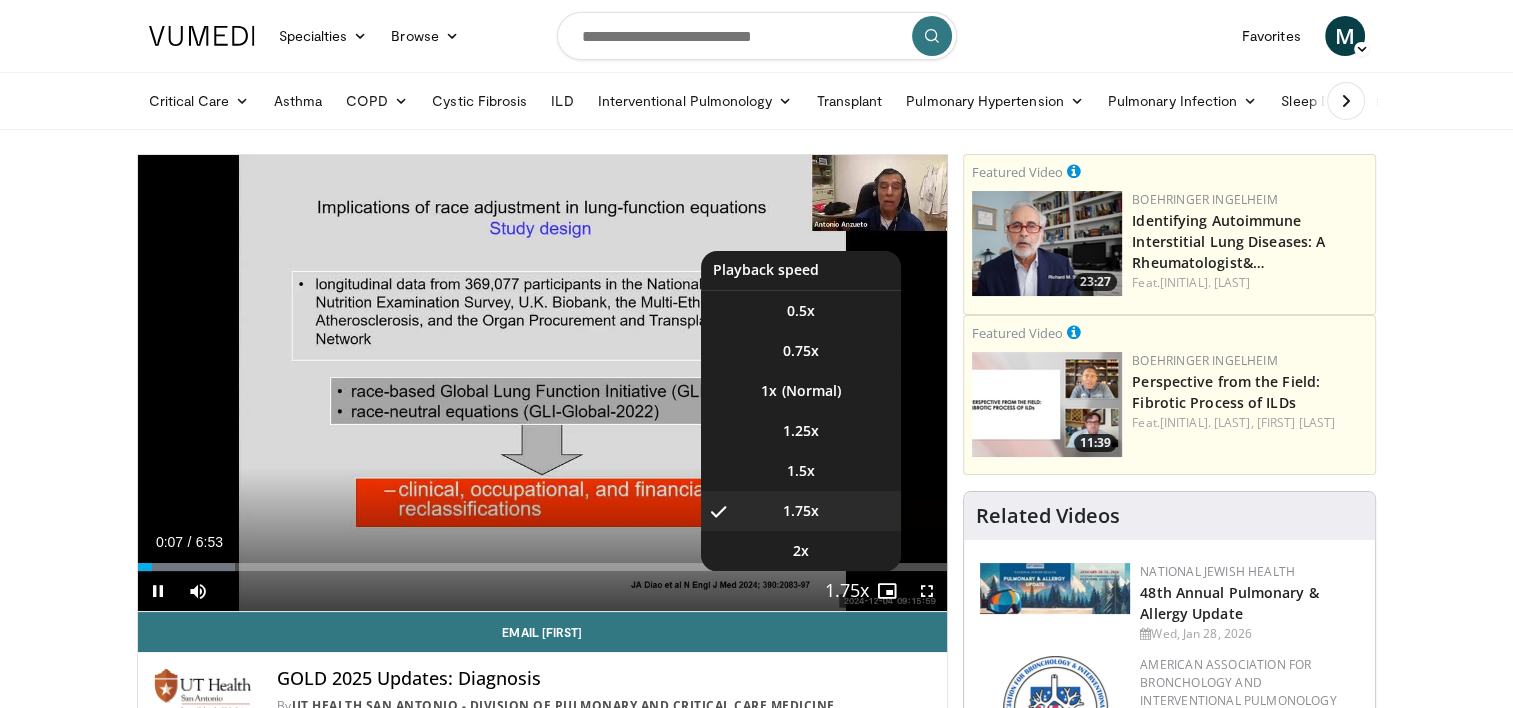 click at bounding box center [847, 592] 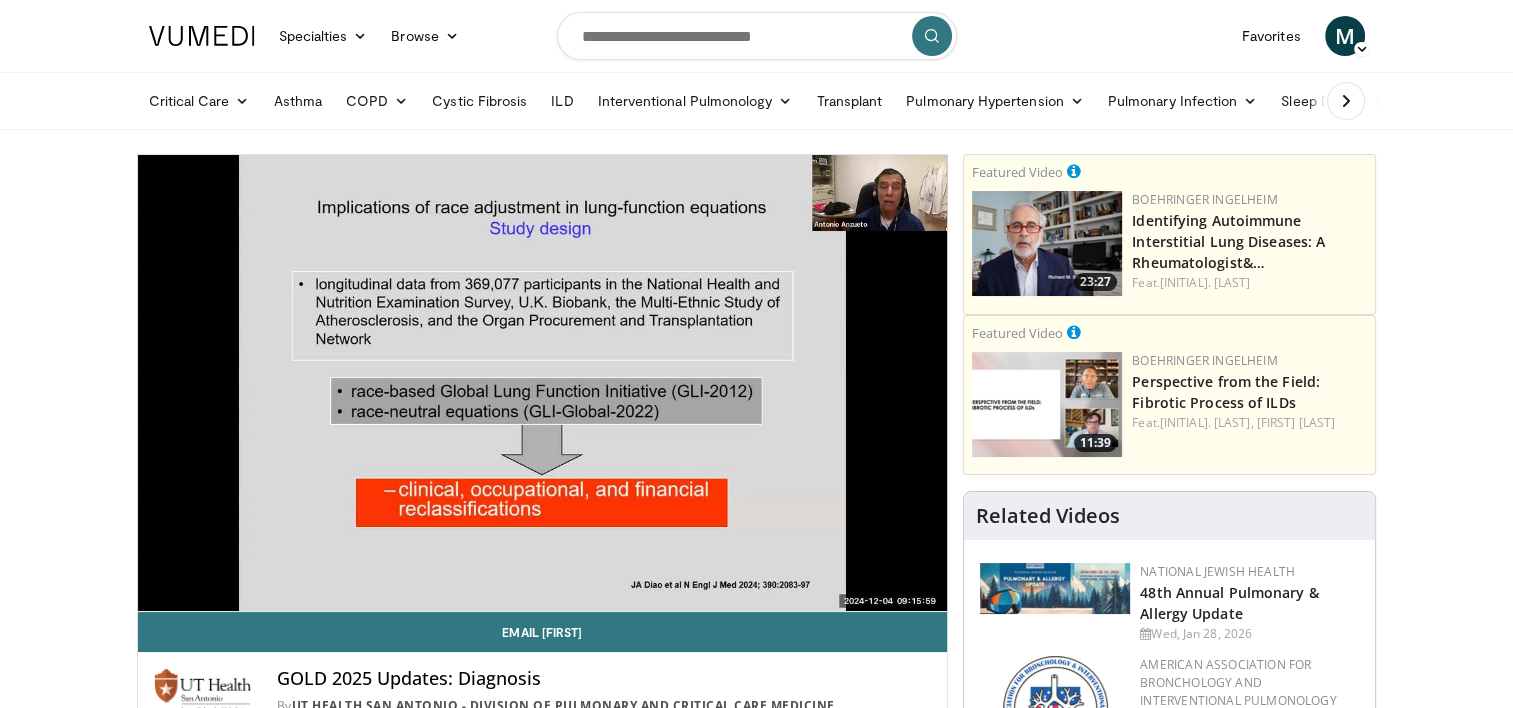 click on "**********" at bounding box center (543, 383) 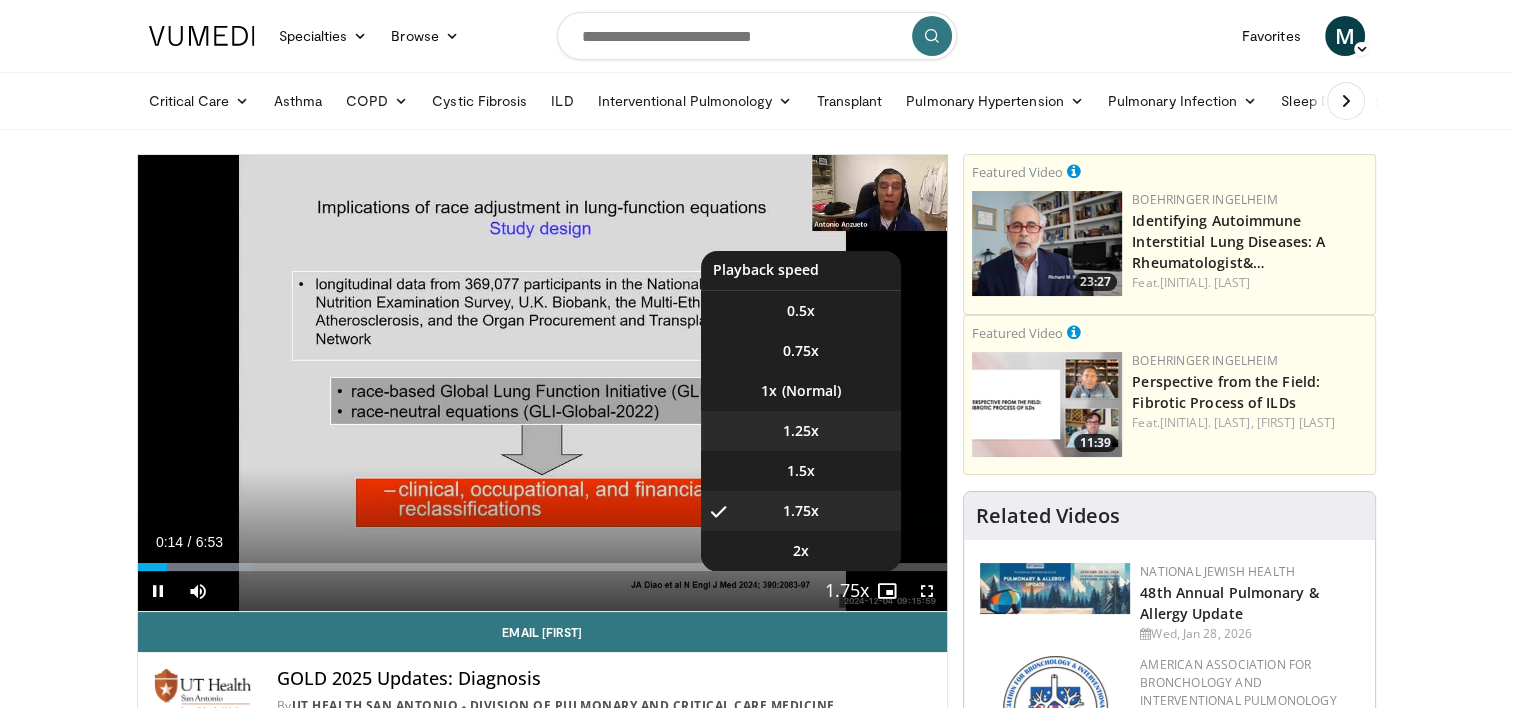 click on "1.25x" at bounding box center [801, 431] 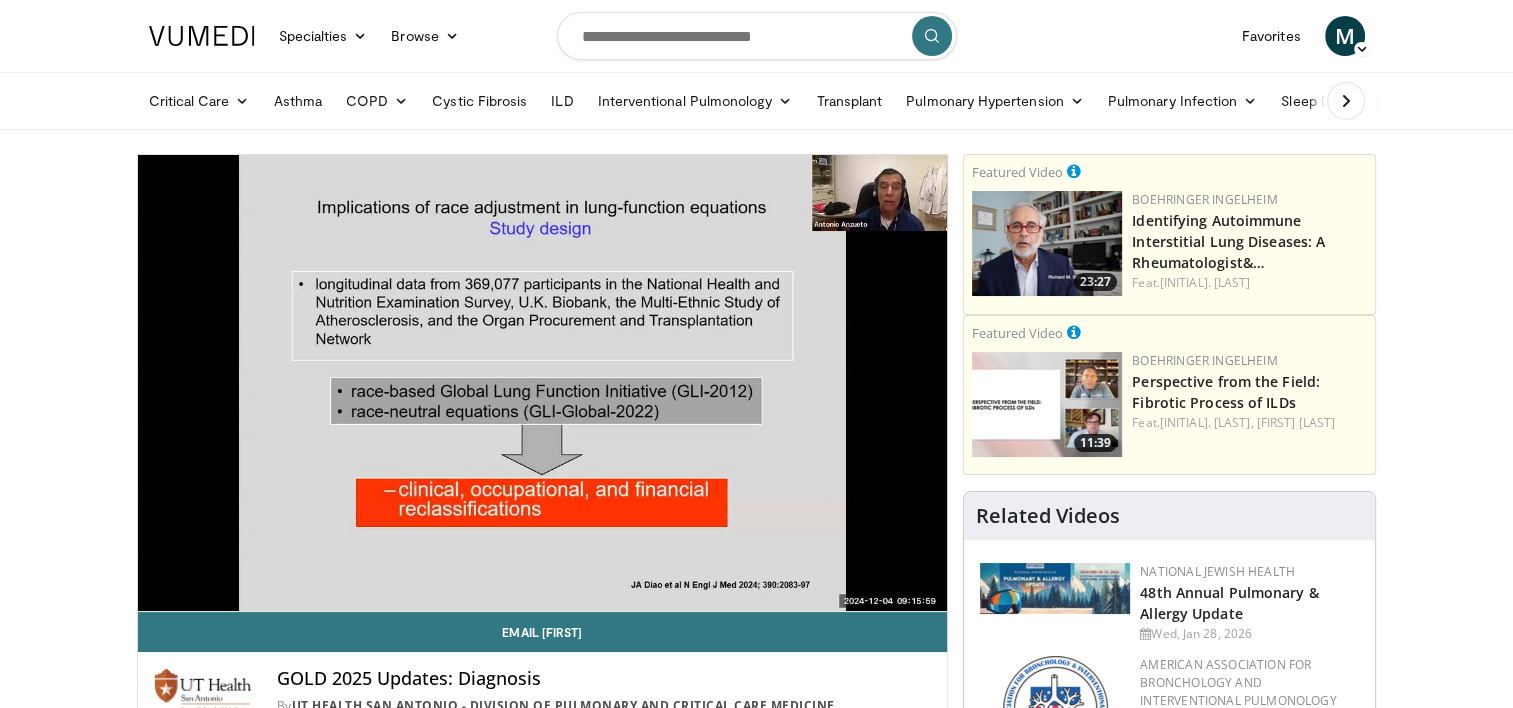 type 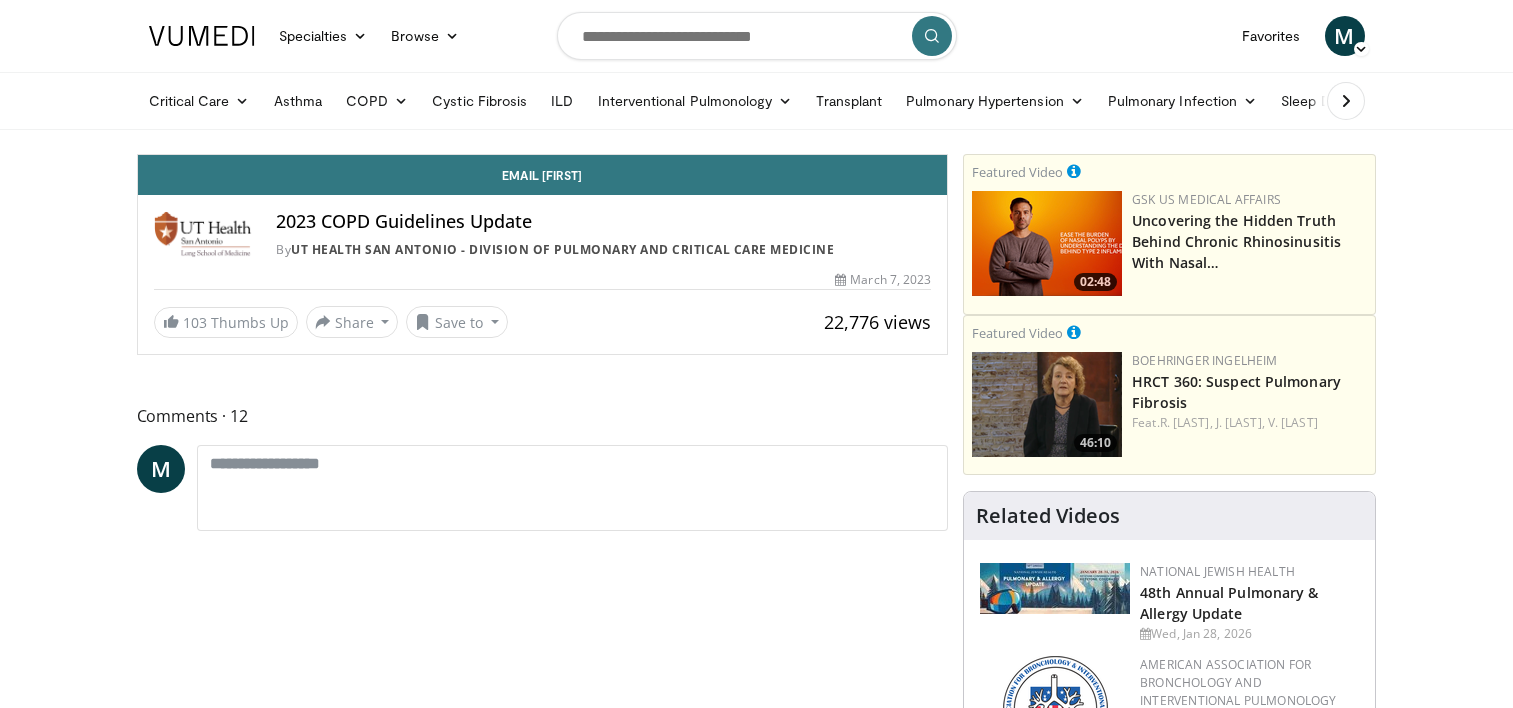 scroll, scrollTop: 0, scrollLeft: 0, axis: both 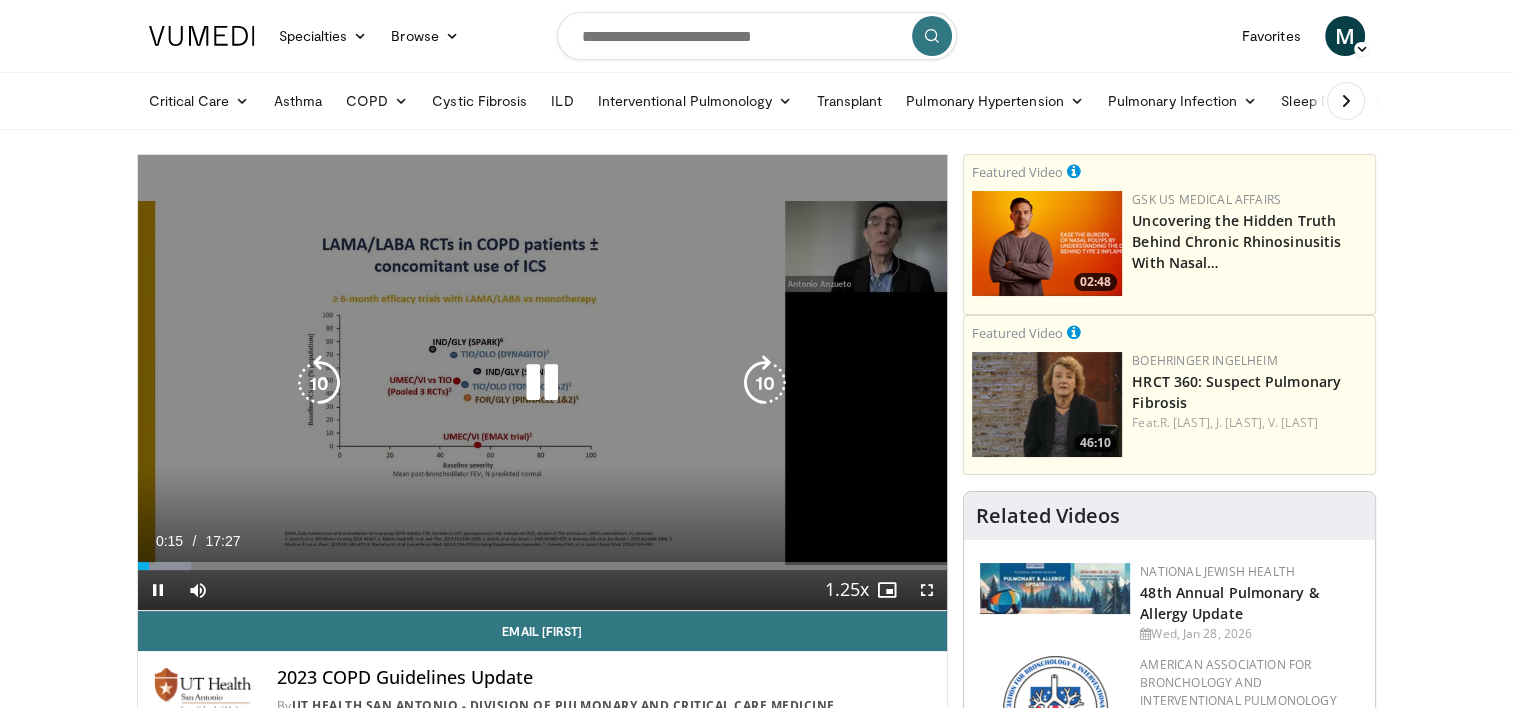 click at bounding box center (542, 383) 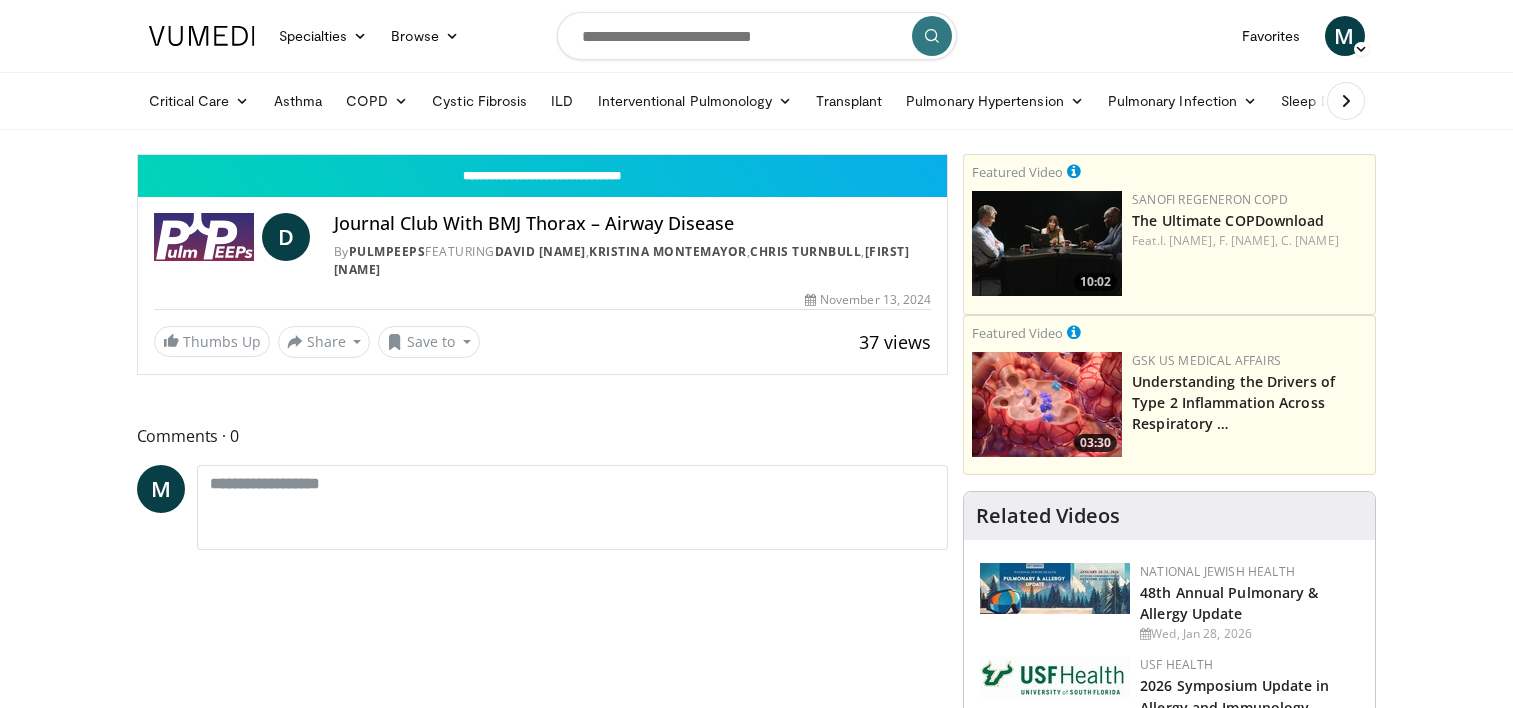 scroll, scrollTop: 0, scrollLeft: 0, axis: both 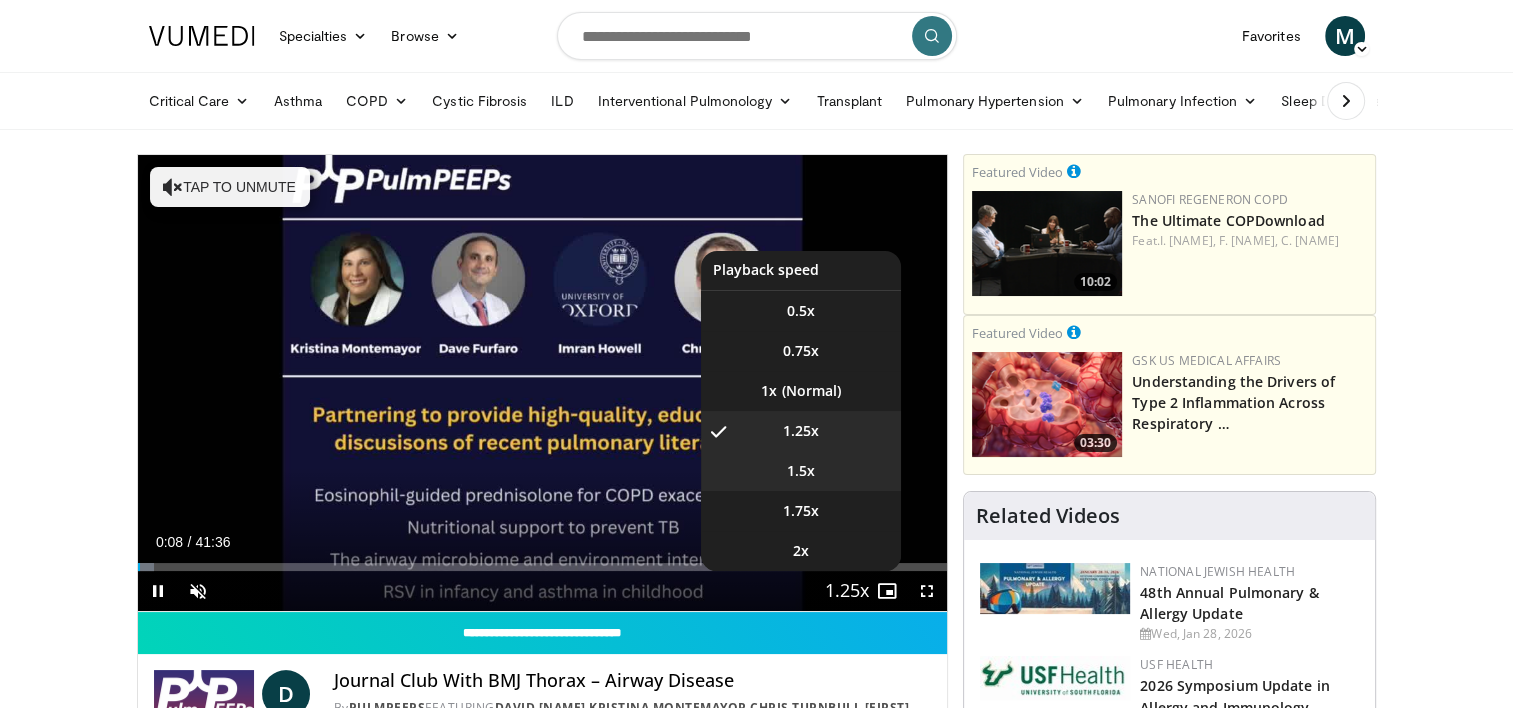 click on "1.5x" at bounding box center [801, 471] 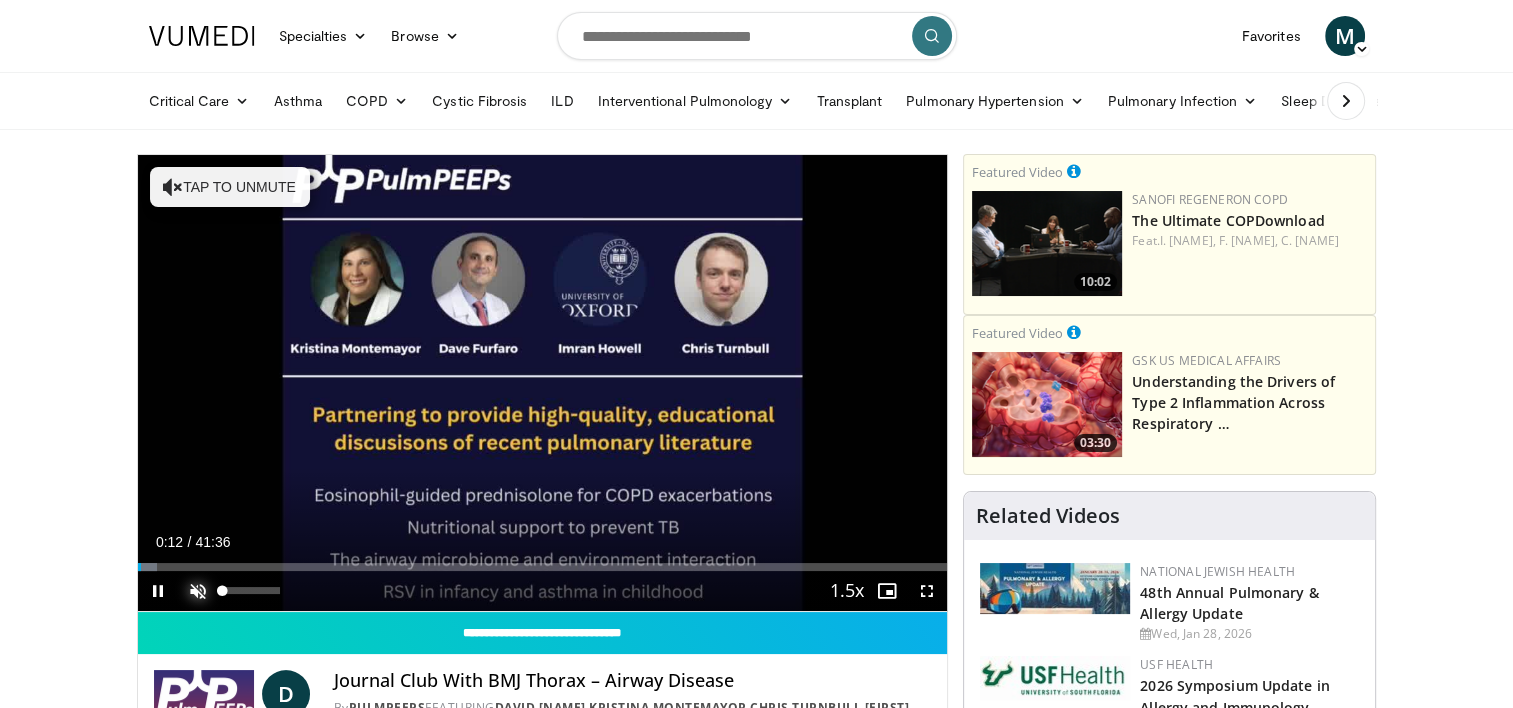 click at bounding box center (198, 591) 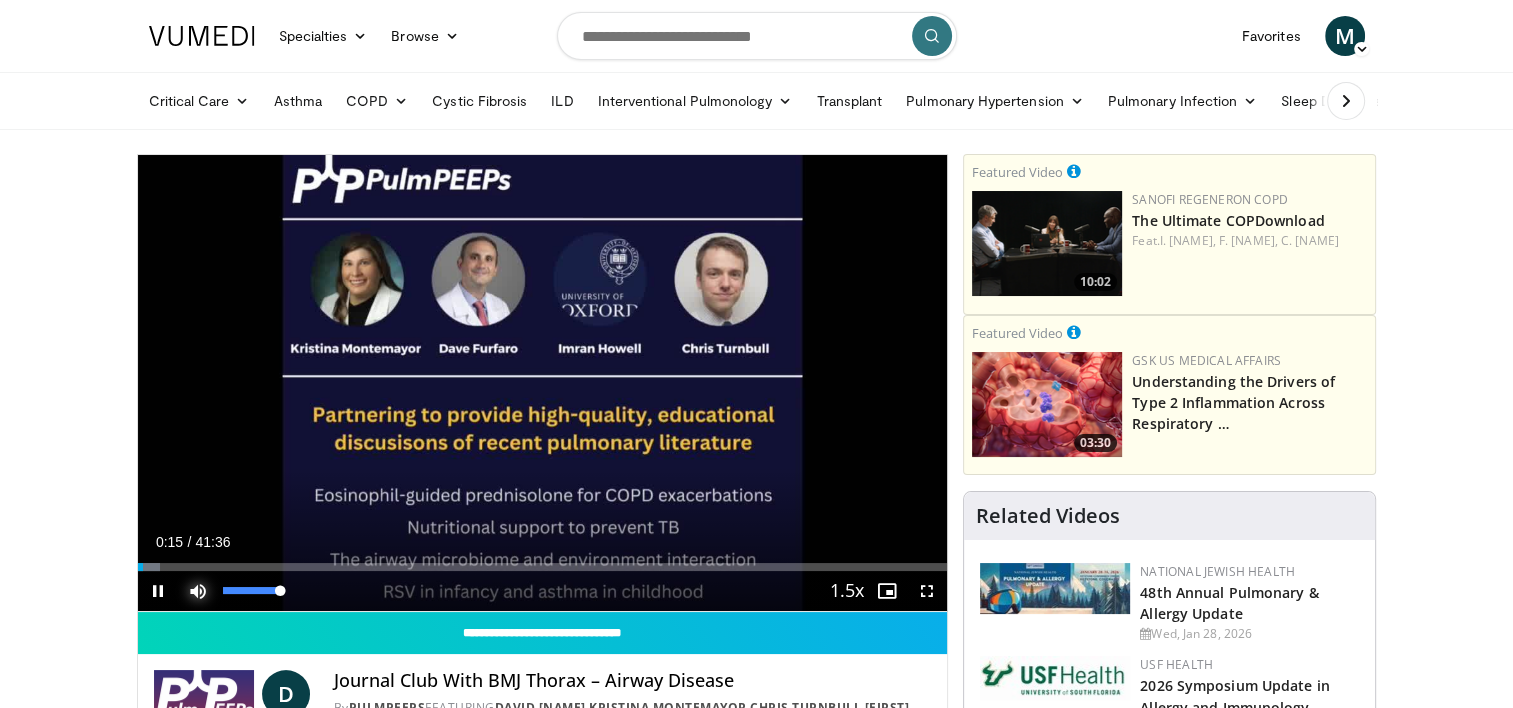 click at bounding box center [198, 591] 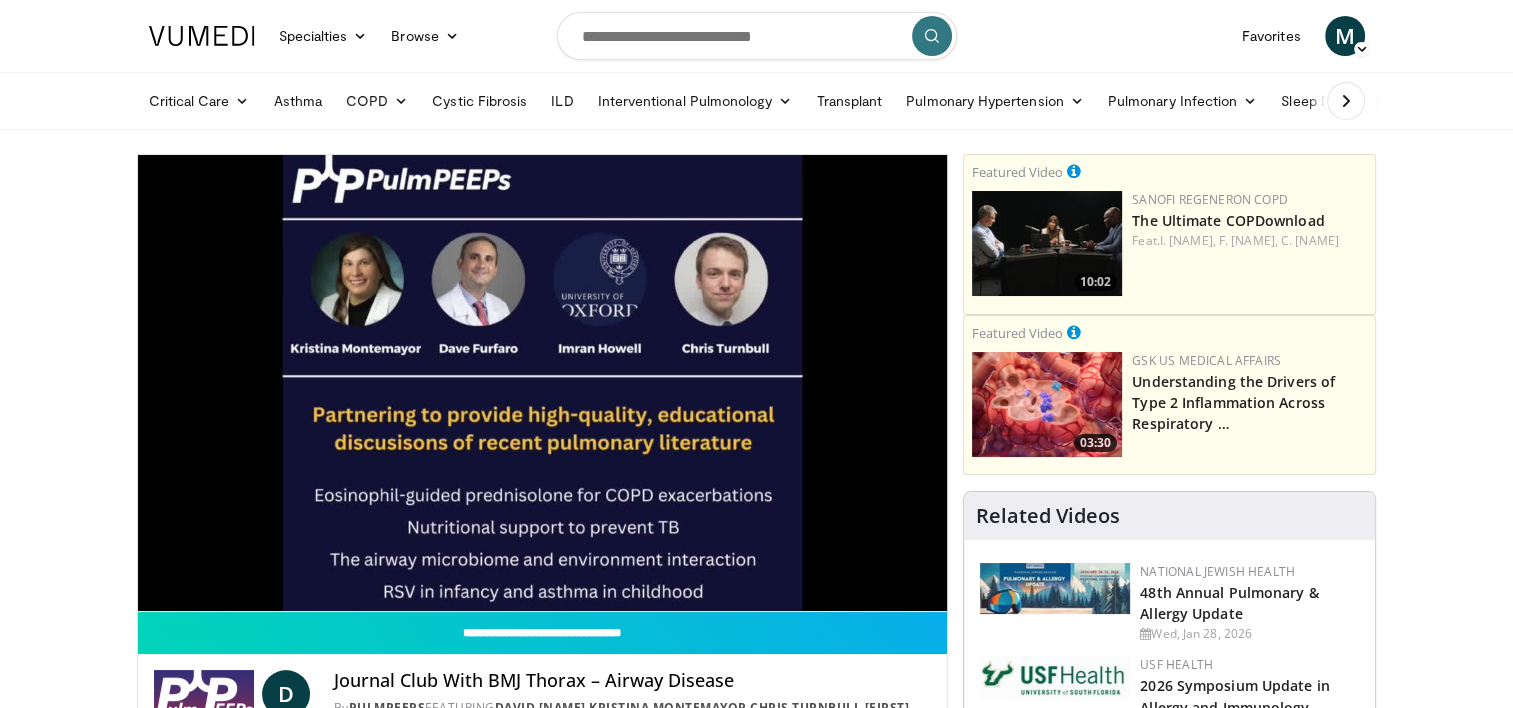 click on "**********" at bounding box center (543, 383) 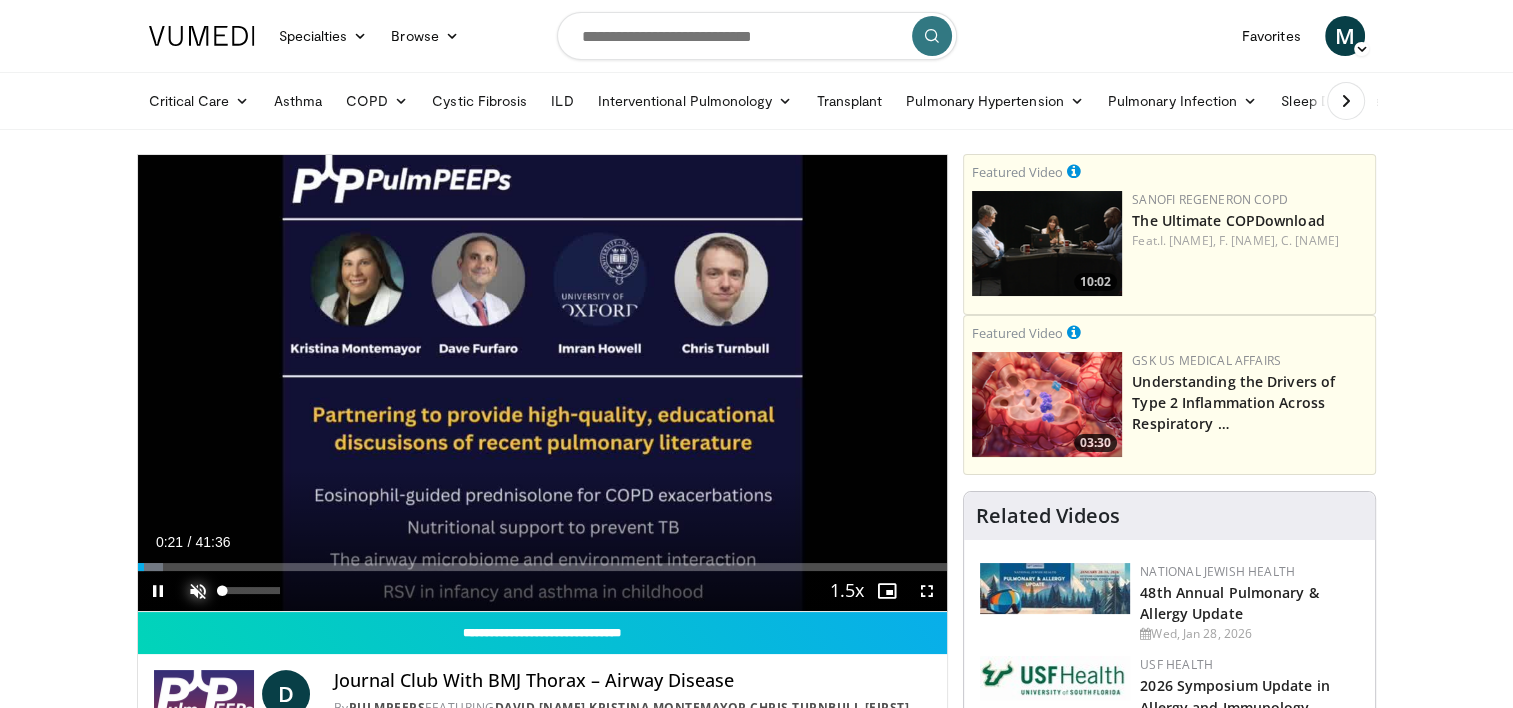 click at bounding box center (198, 591) 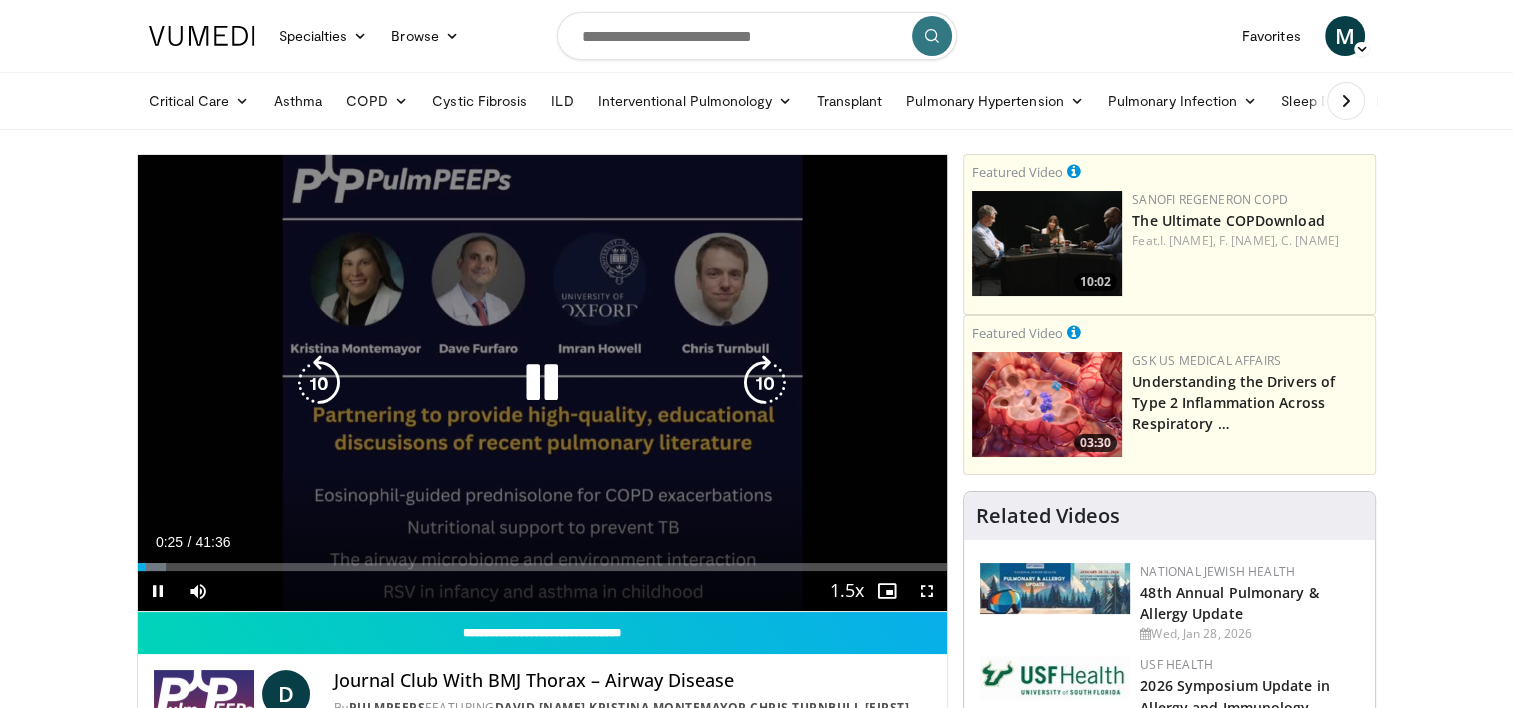 click at bounding box center (542, 383) 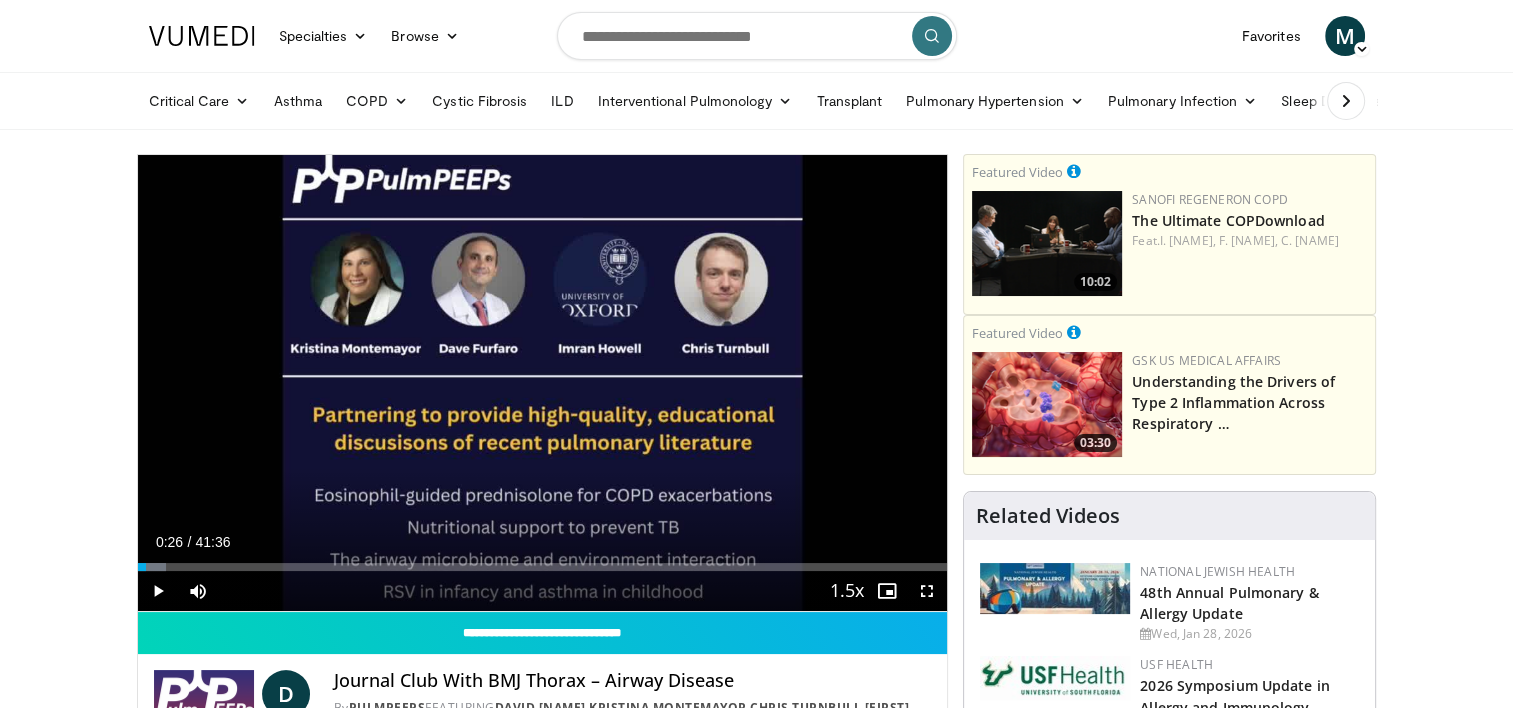 click on "10 seconds
Tap to unmute" at bounding box center (543, 383) 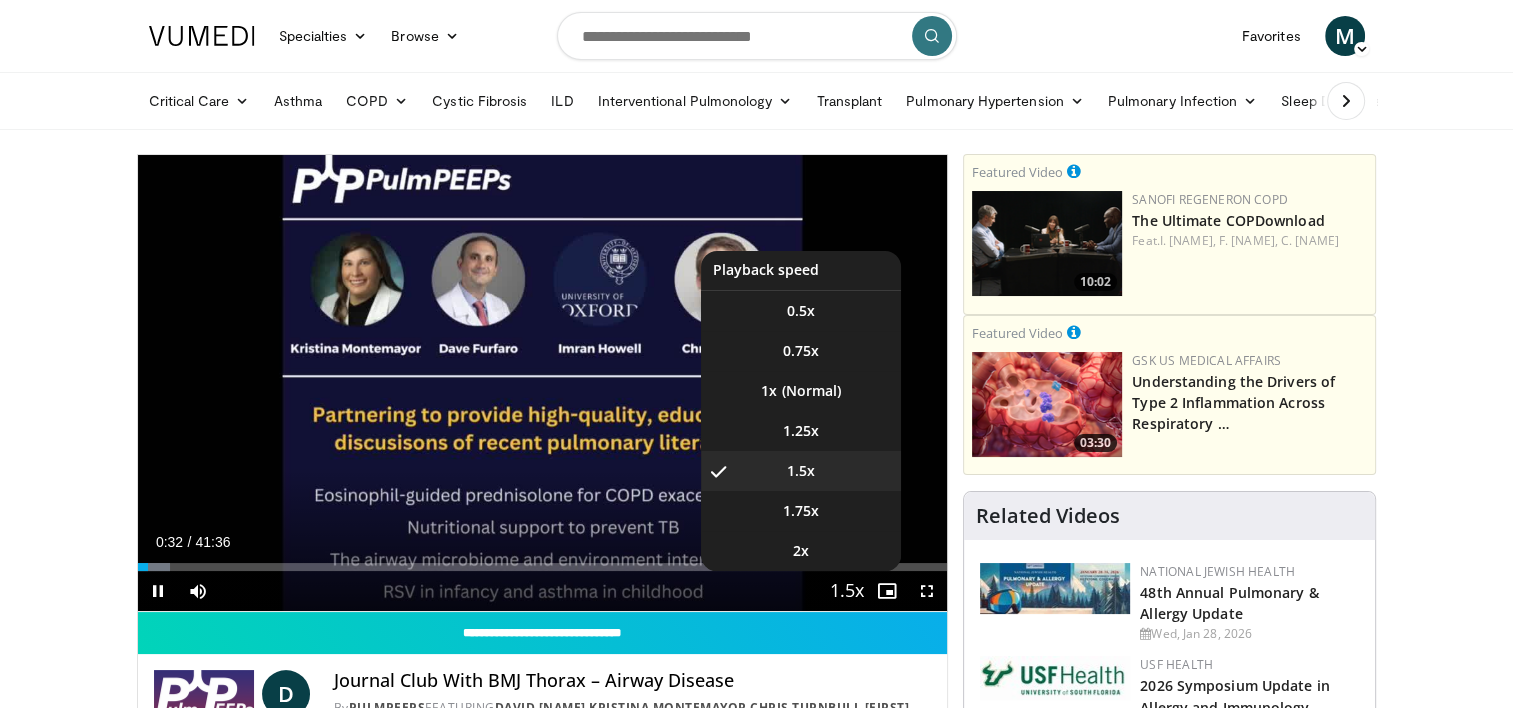 click at bounding box center [847, 592] 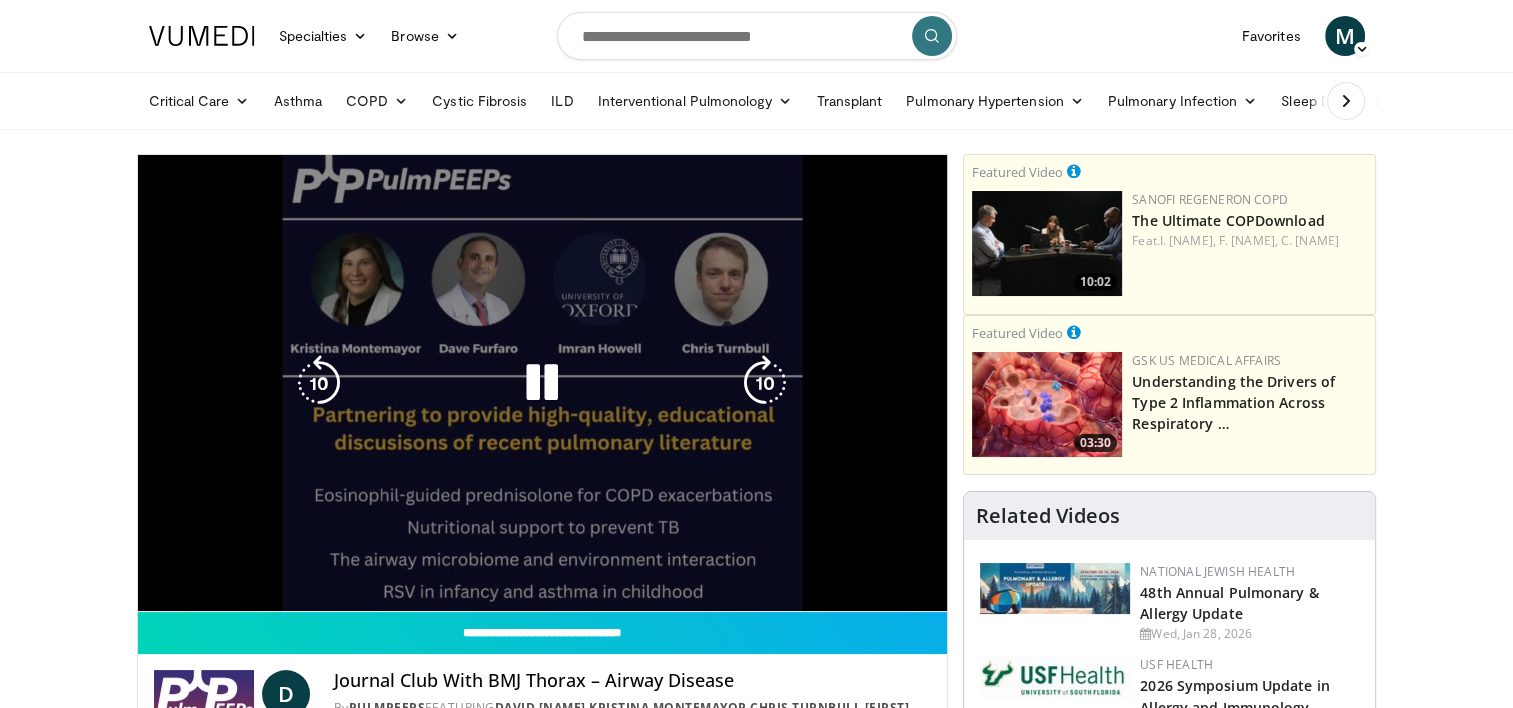 drag, startPoint x: 839, startPoint y: 582, endPoint x: 804, endPoint y: 544, distance: 51.662365 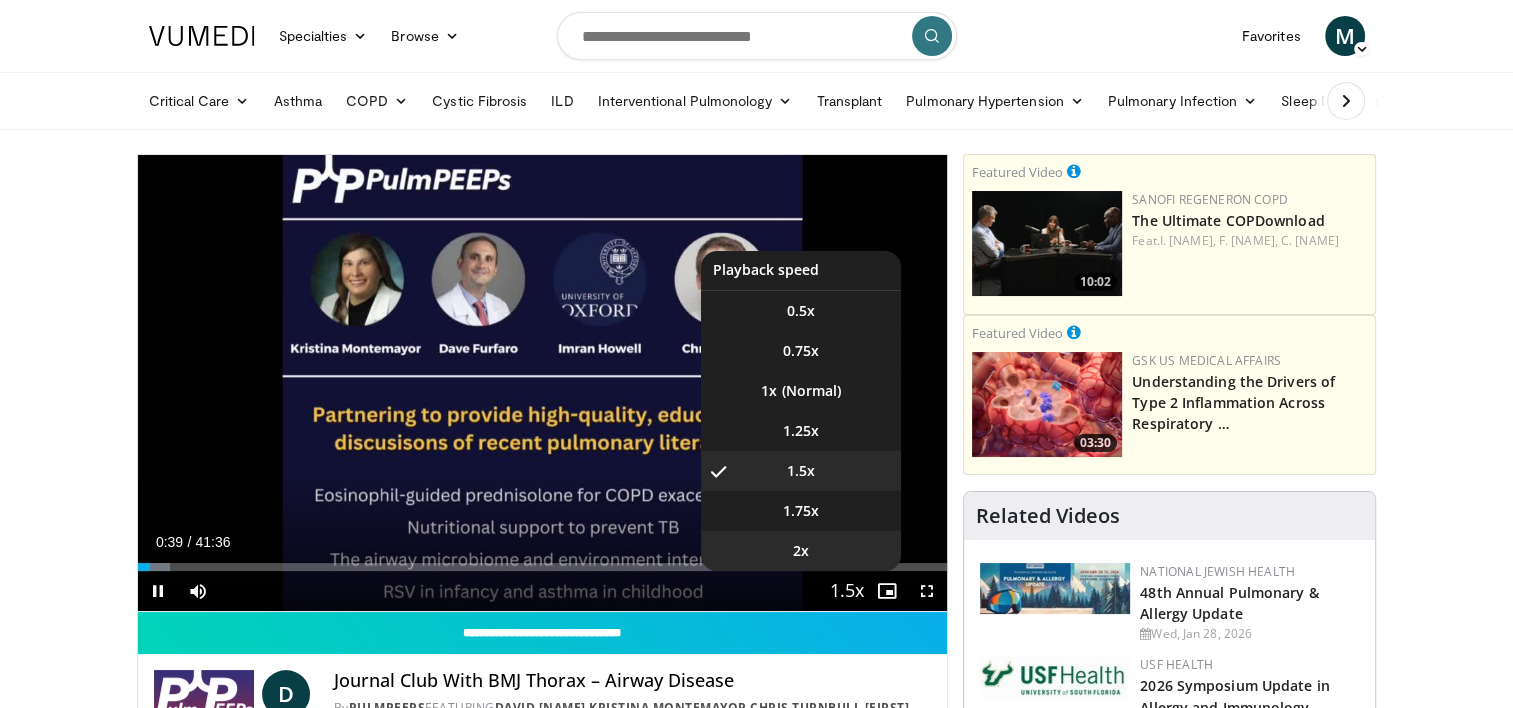 click on "2x" at bounding box center [801, 551] 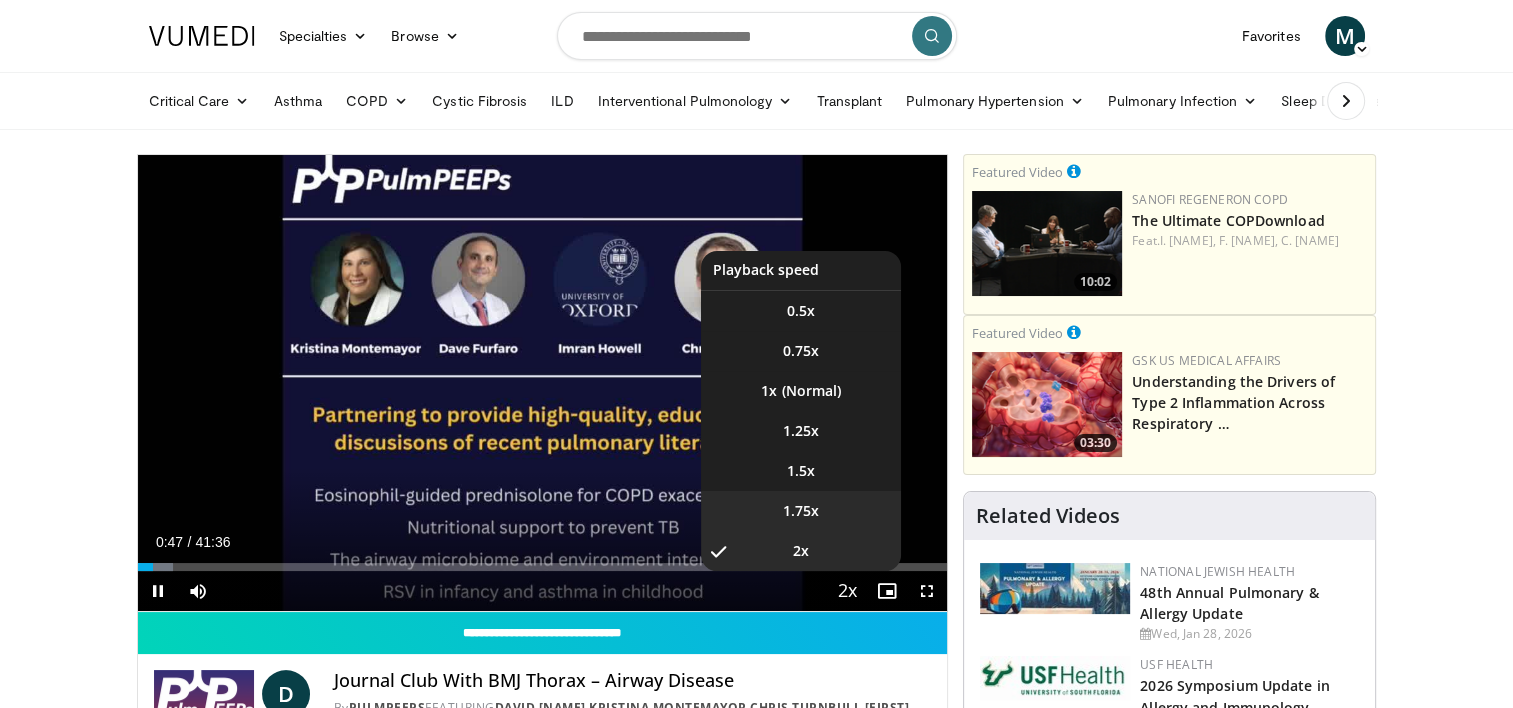 click on "1.75x" at bounding box center [801, 511] 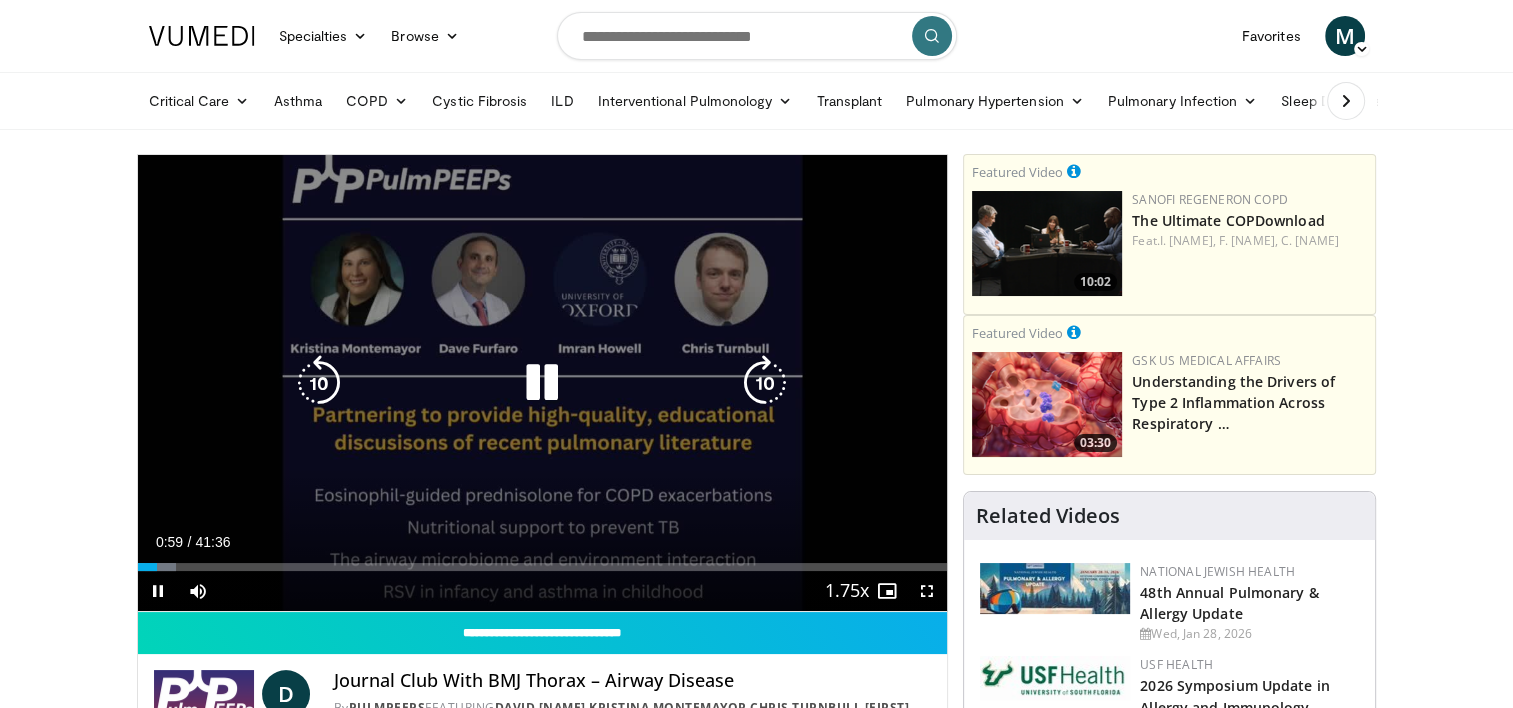 click at bounding box center (542, 383) 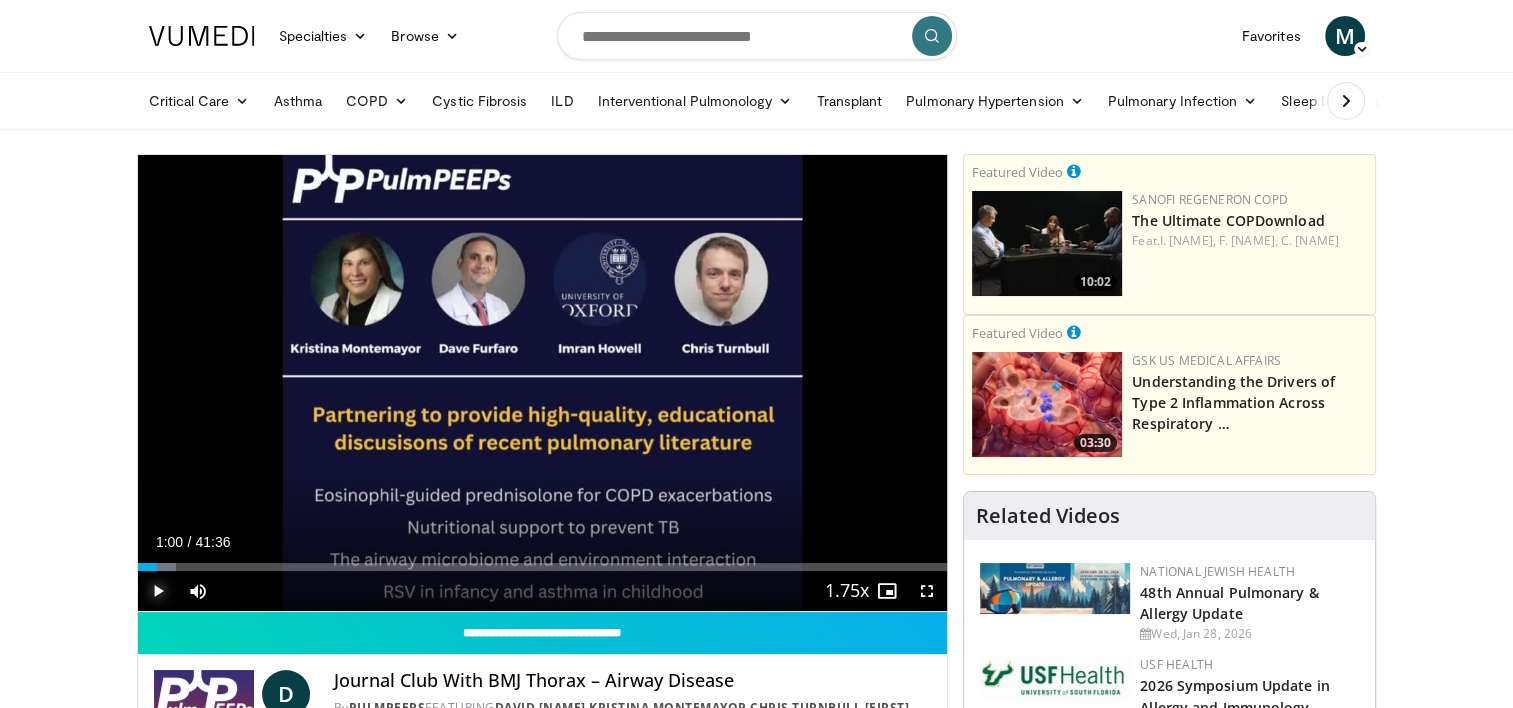 click at bounding box center (158, 591) 